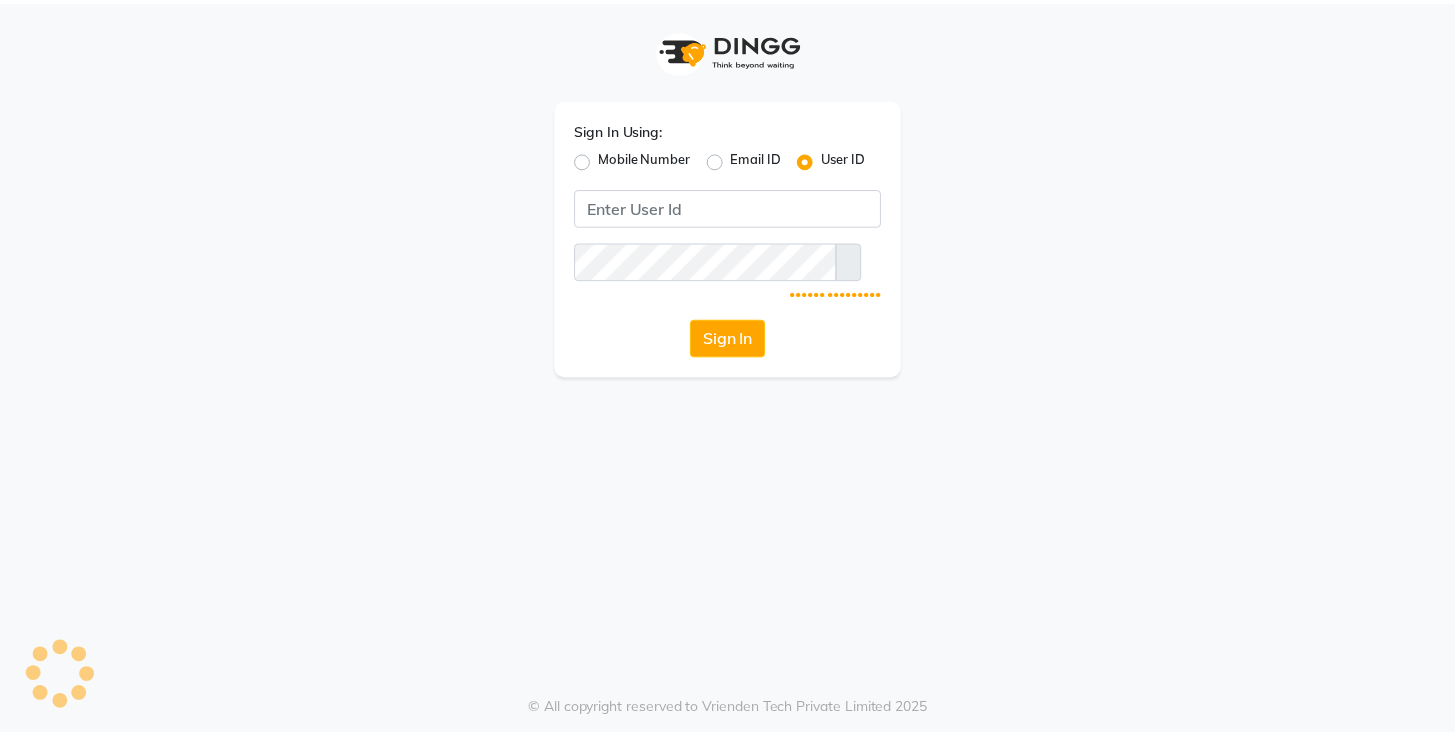scroll, scrollTop: 0, scrollLeft: 0, axis: both 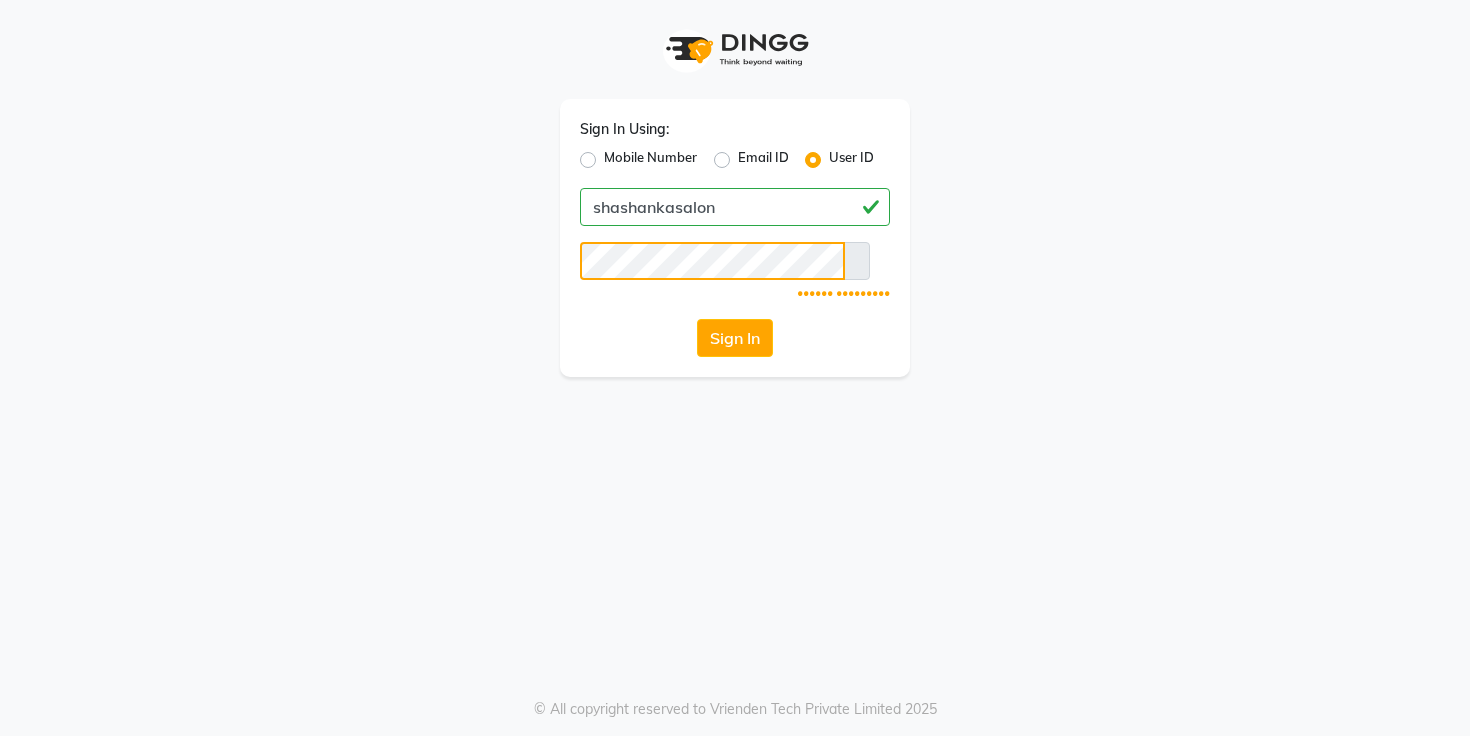 click on "Sign In" at bounding box center (735, 338) 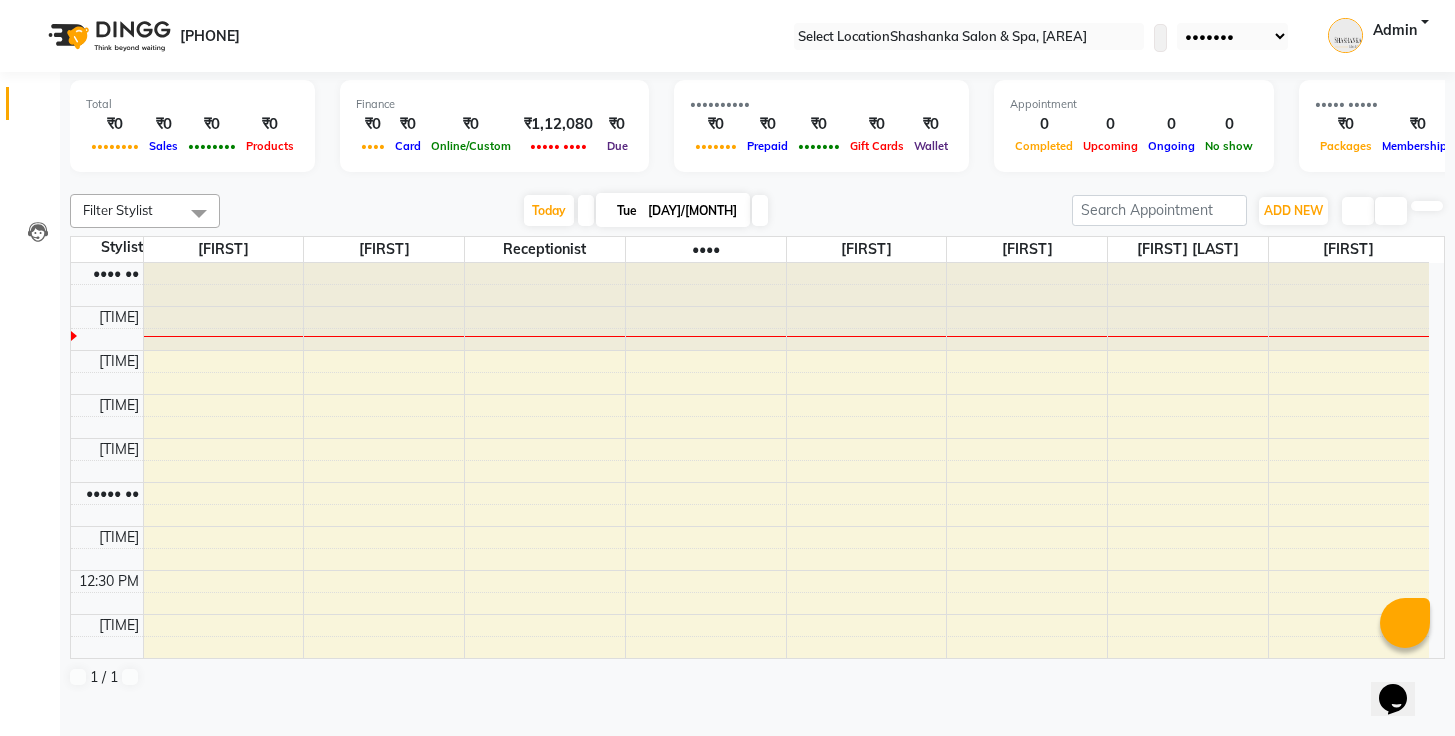 scroll, scrollTop: 0, scrollLeft: 0, axis: both 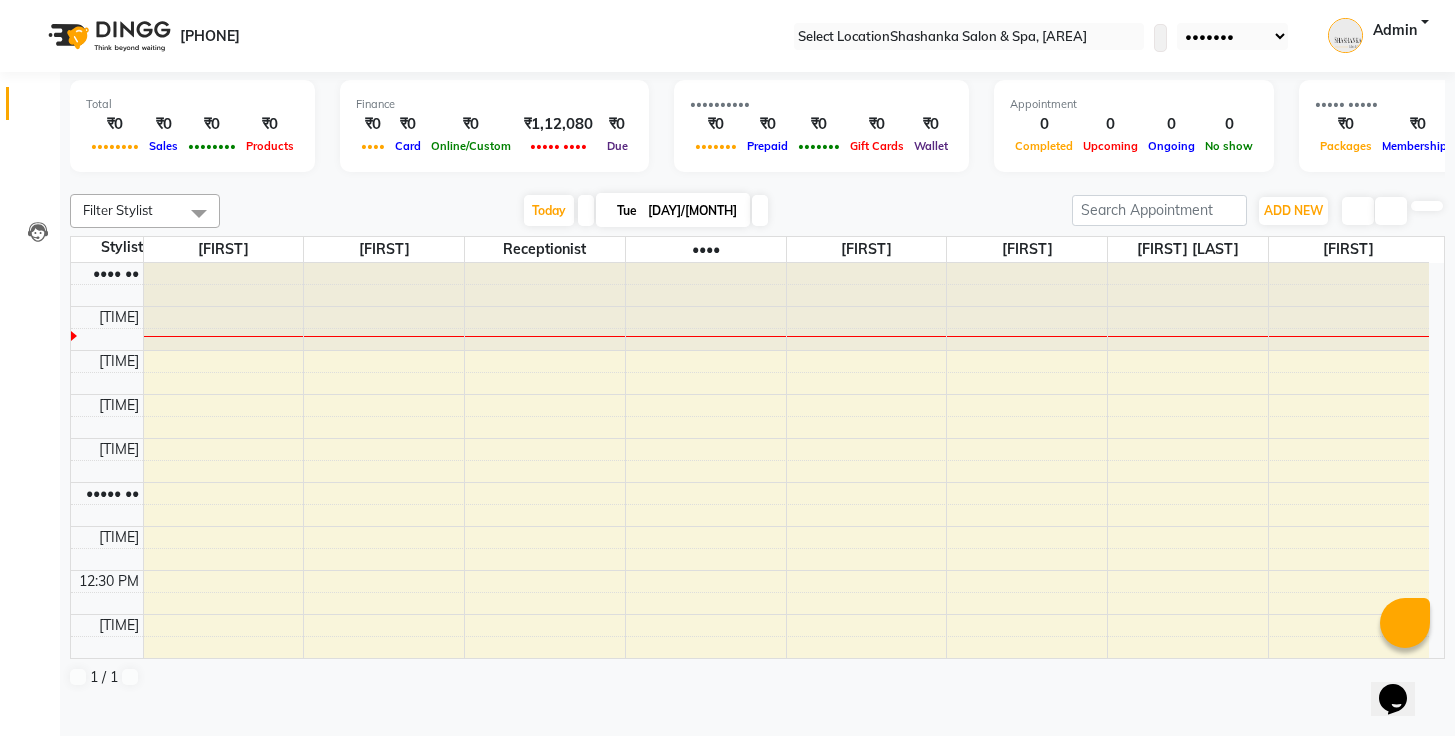 click at bounding box center [758, 182] 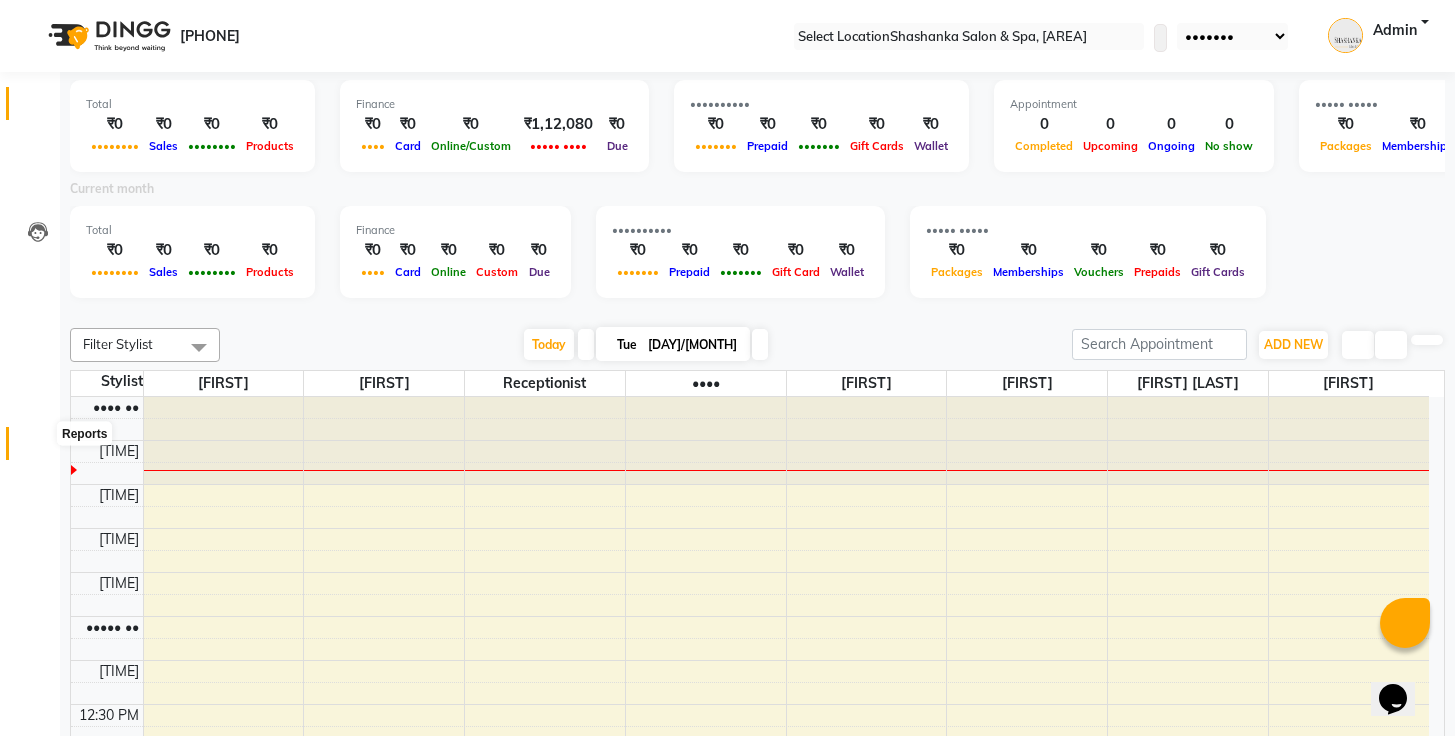 click at bounding box center (37, 448) 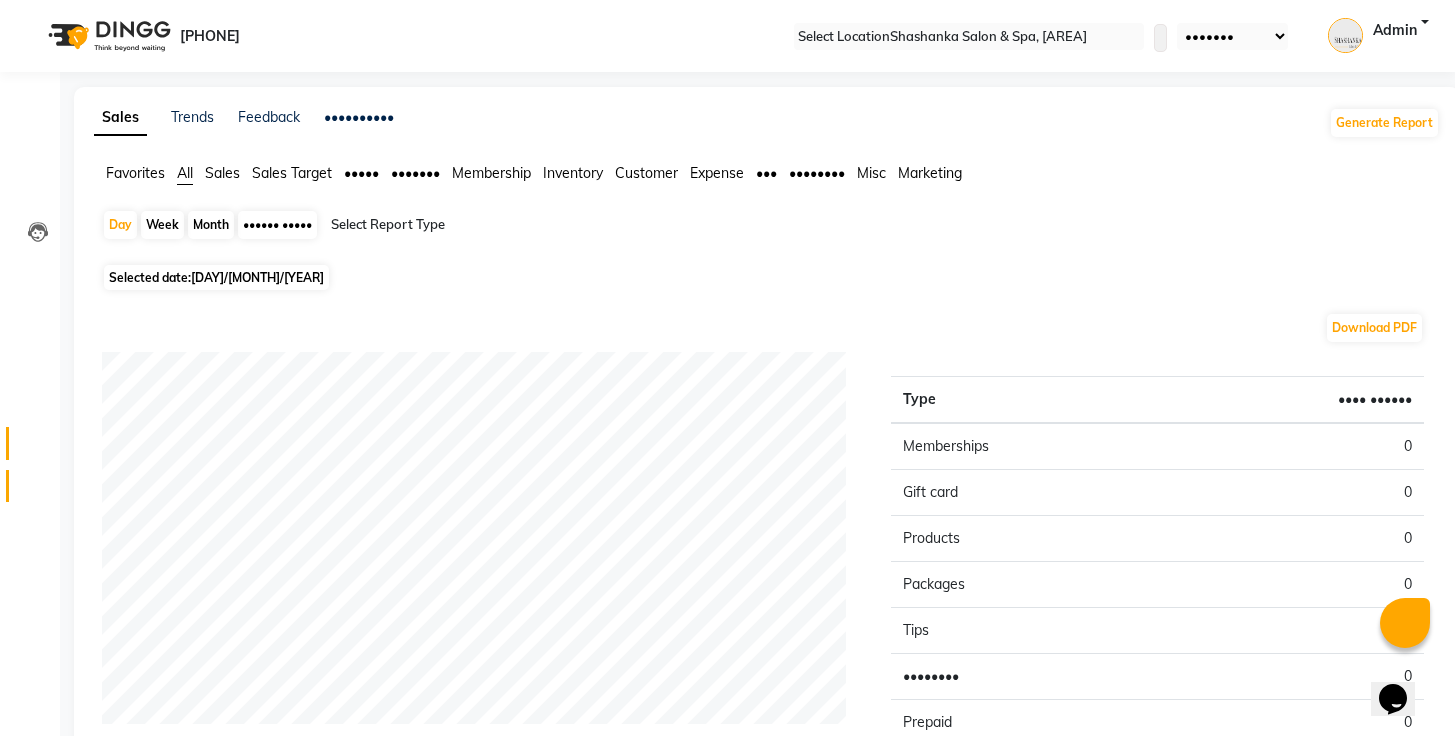 click on "Chat" at bounding box center (30, 486) 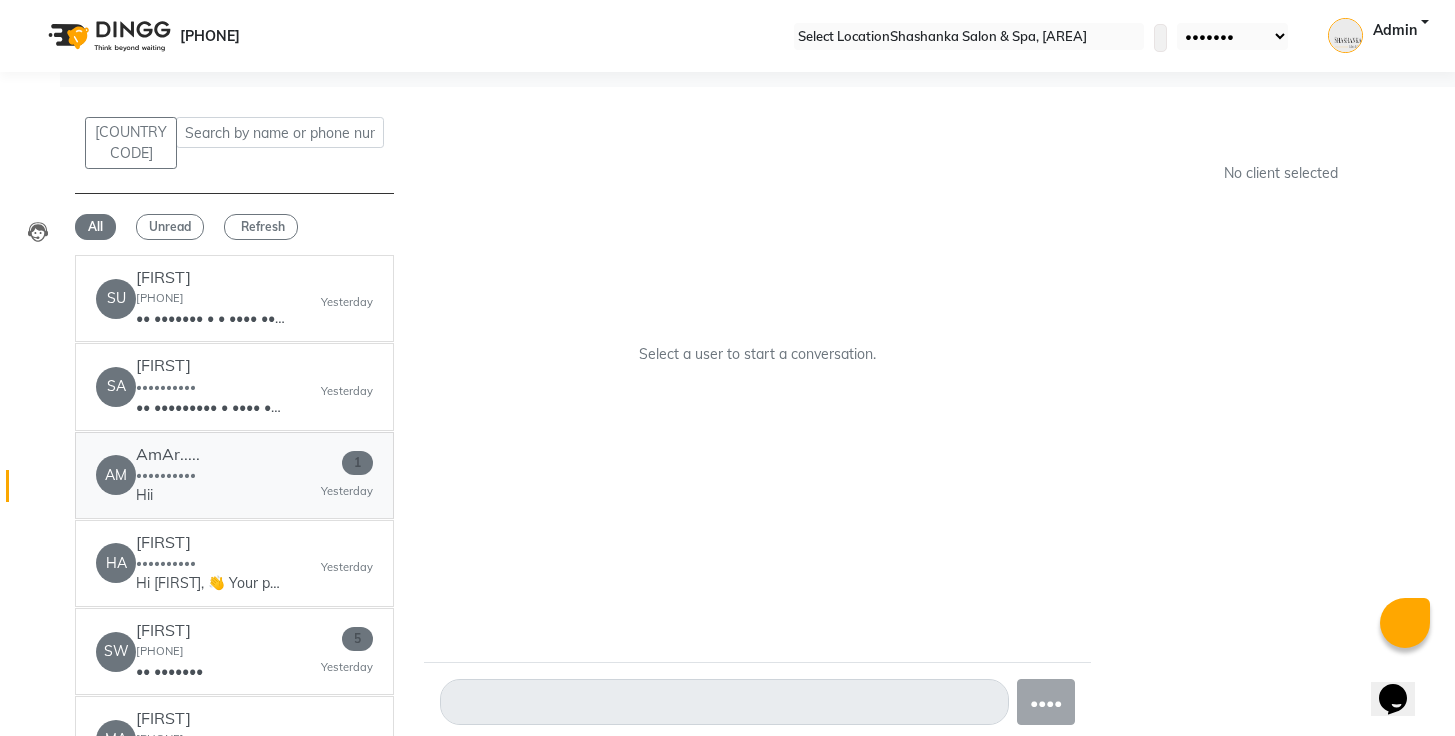 scroll, scrollTop: 95, scrollLeft: 0, axis: vertical 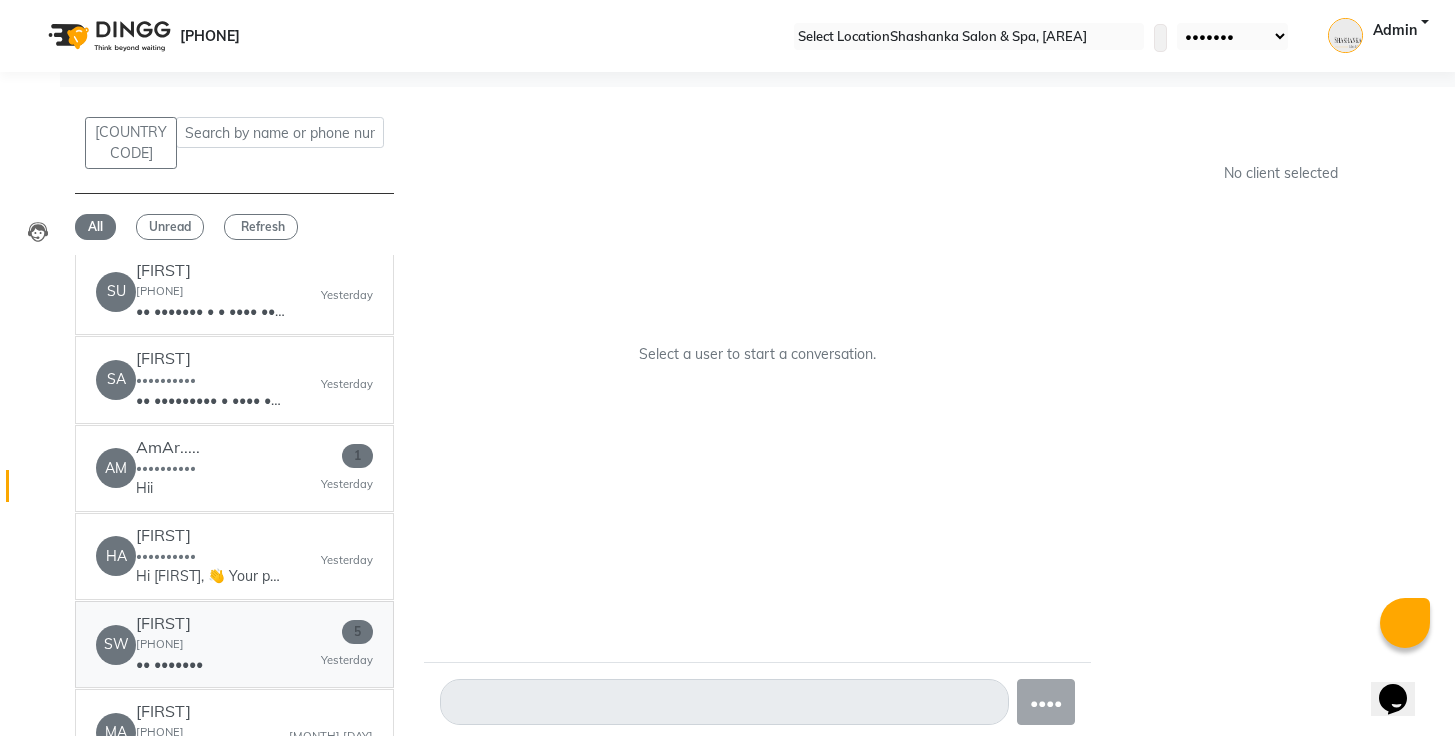 click on "••   ••••••  ••••••••••  •• •••••••   •   •••••••••" at bounding box center [234, 203] 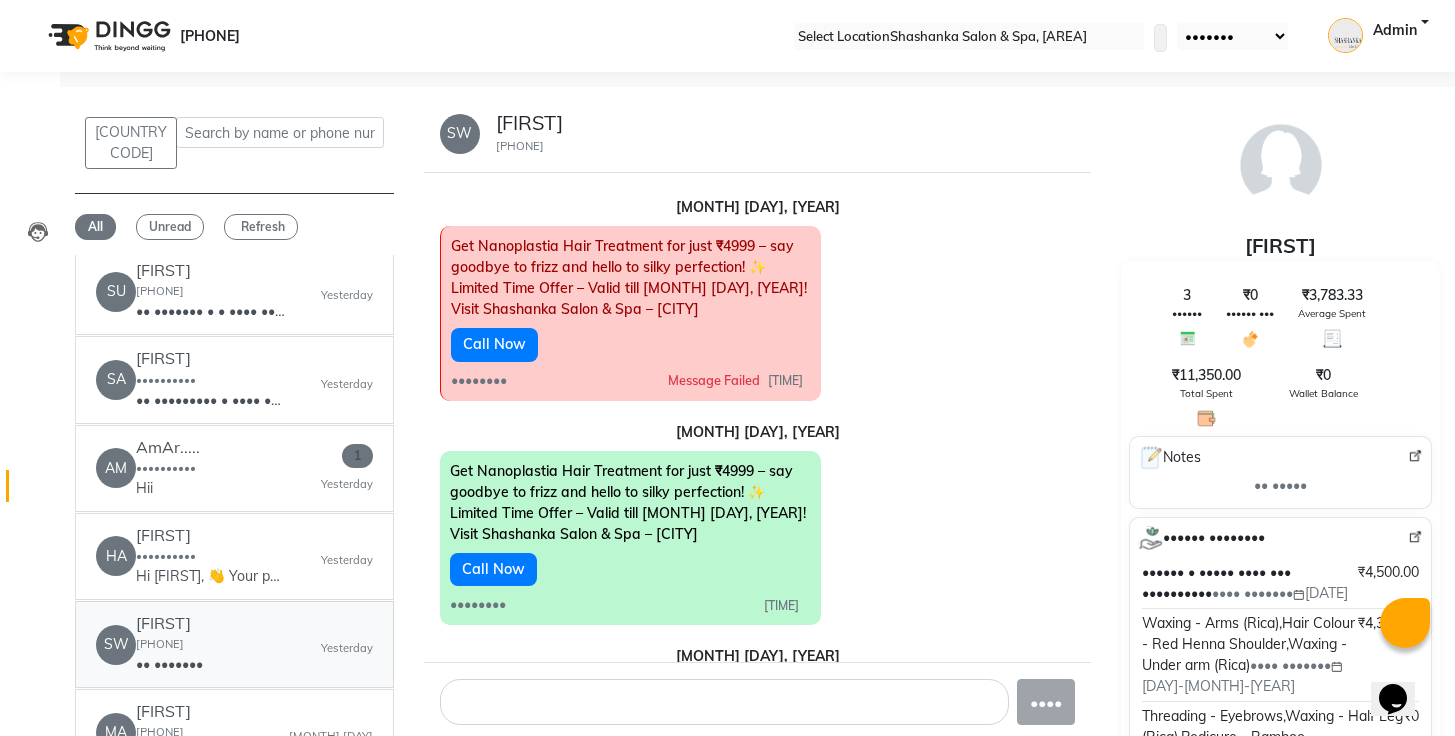 scroll, scrollTop: 0, scrollLeft: 0, axis: both 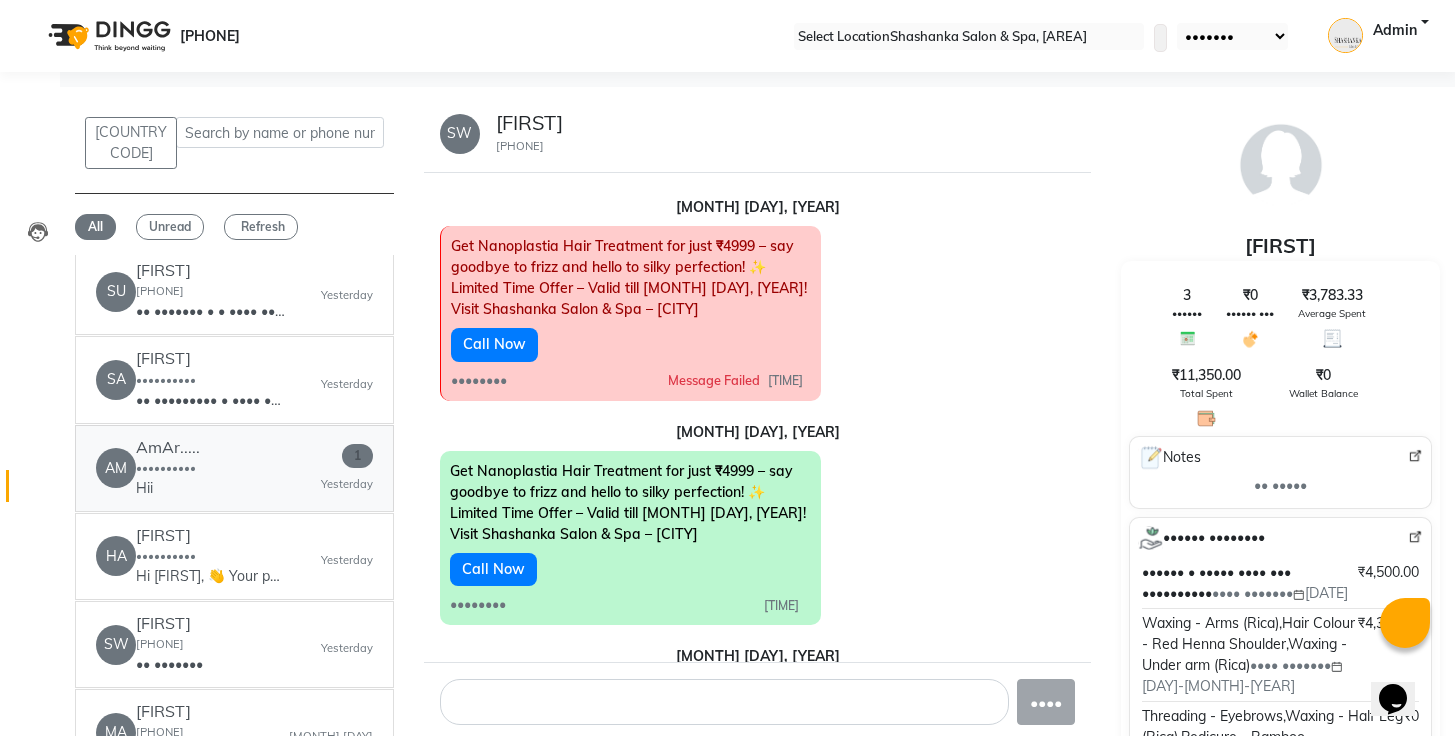 click on "AmAr..... [PHONE] Hii 1 Yesterday" at bounding box center [234, 468] 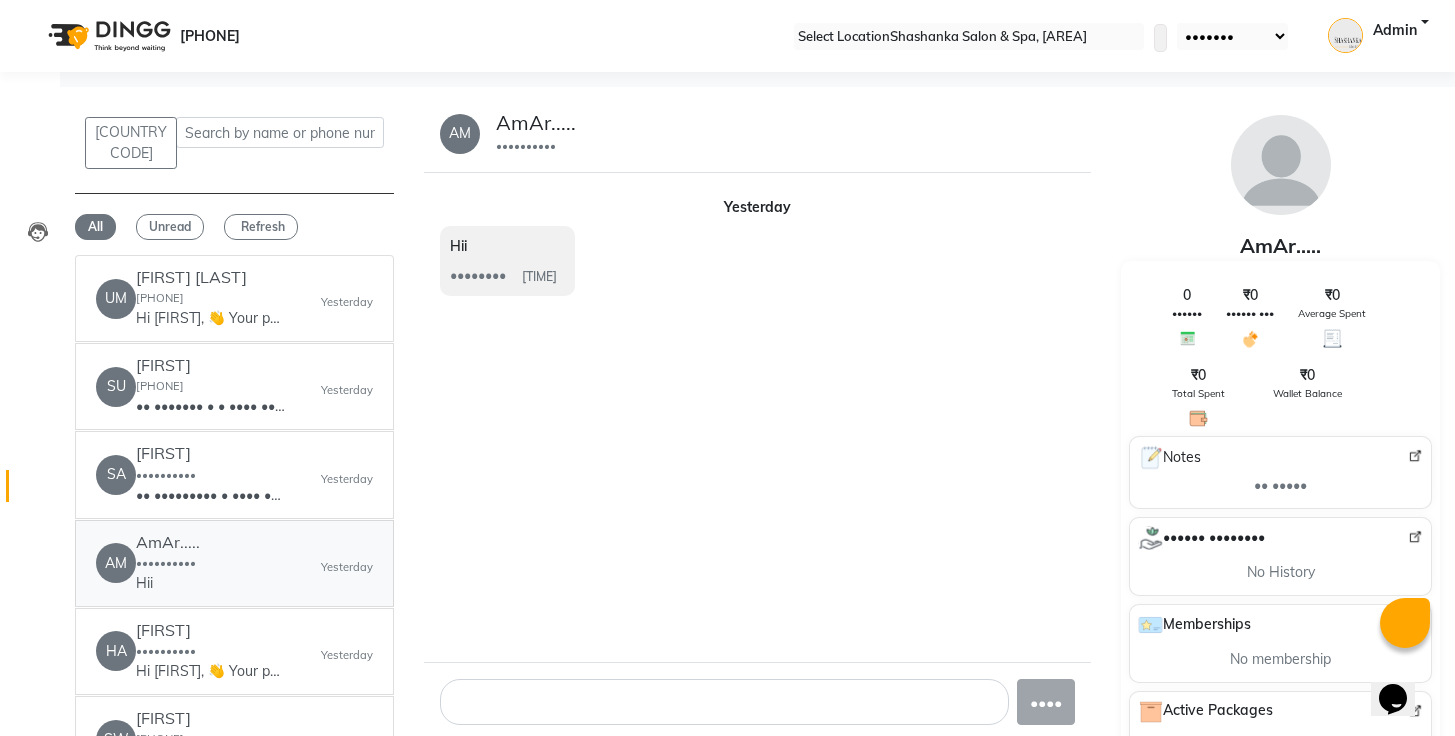 scroll, scrollTop: 0, scrollLeft: 0, axis: both 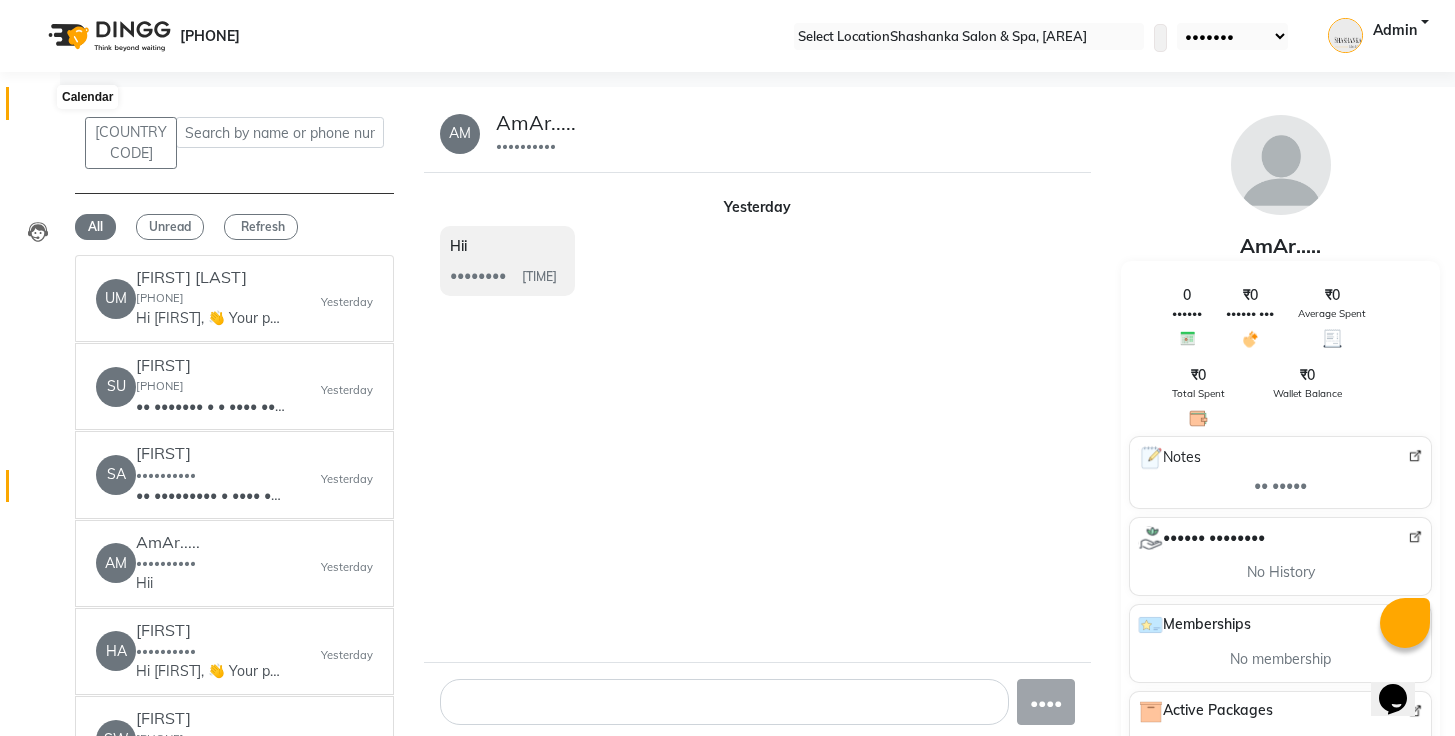 click at bounding box center [37, 108] 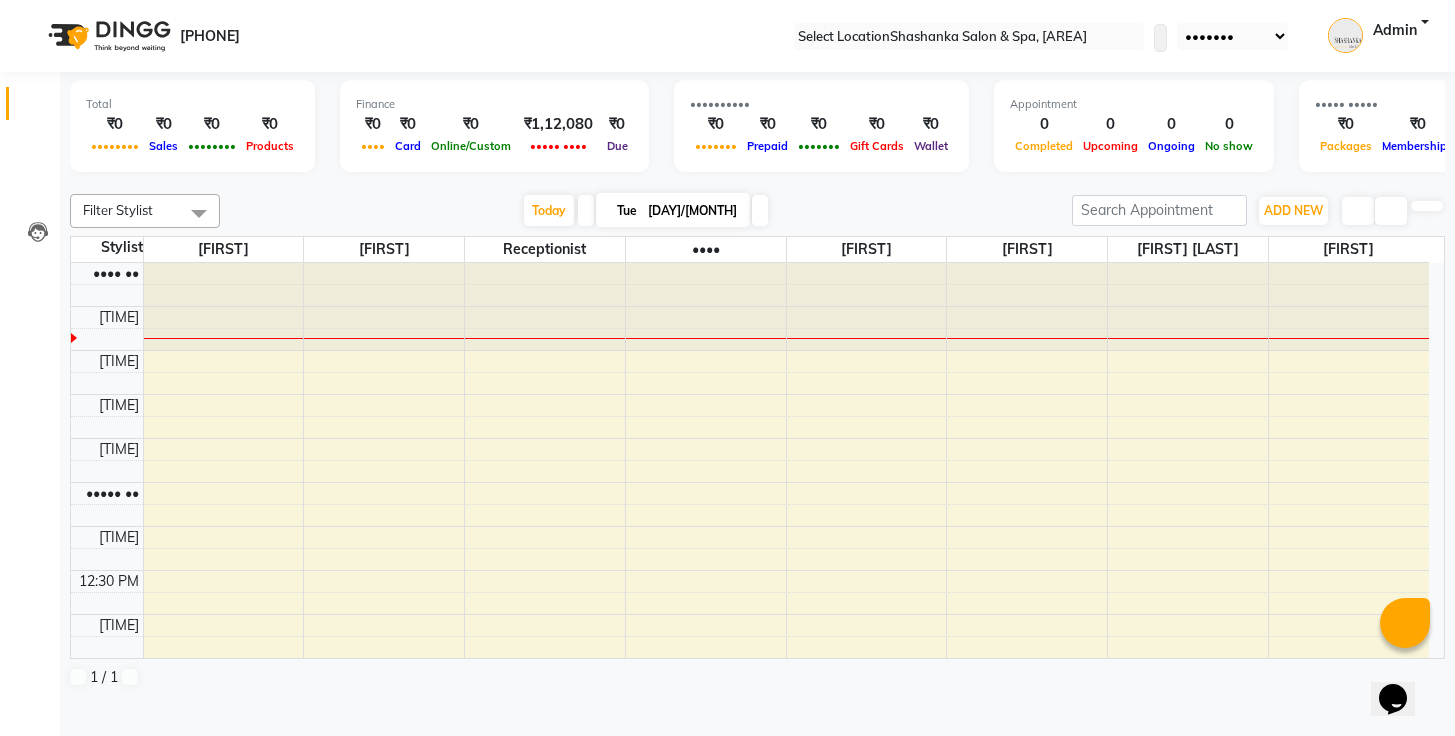 click at bounding box center (758, 182) 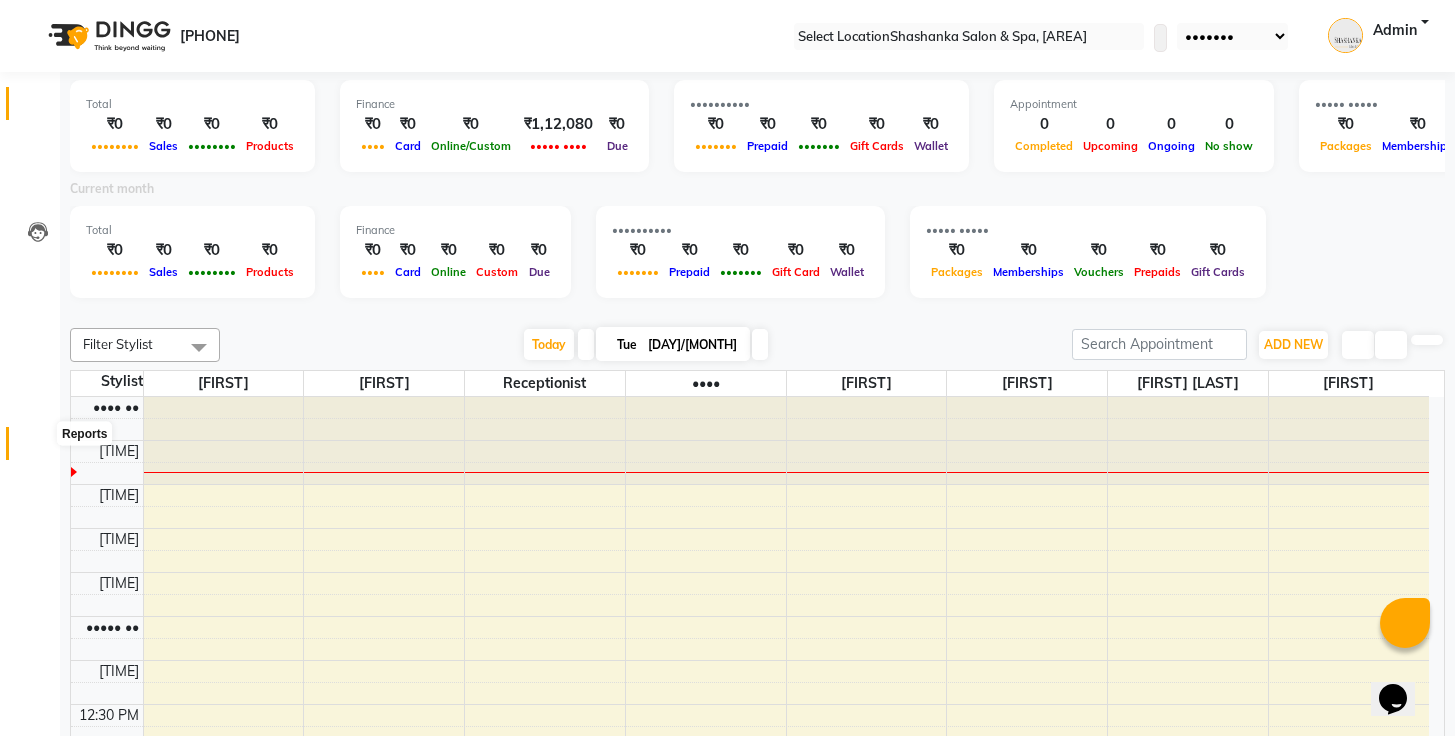 click at bounding box center (38, 448) 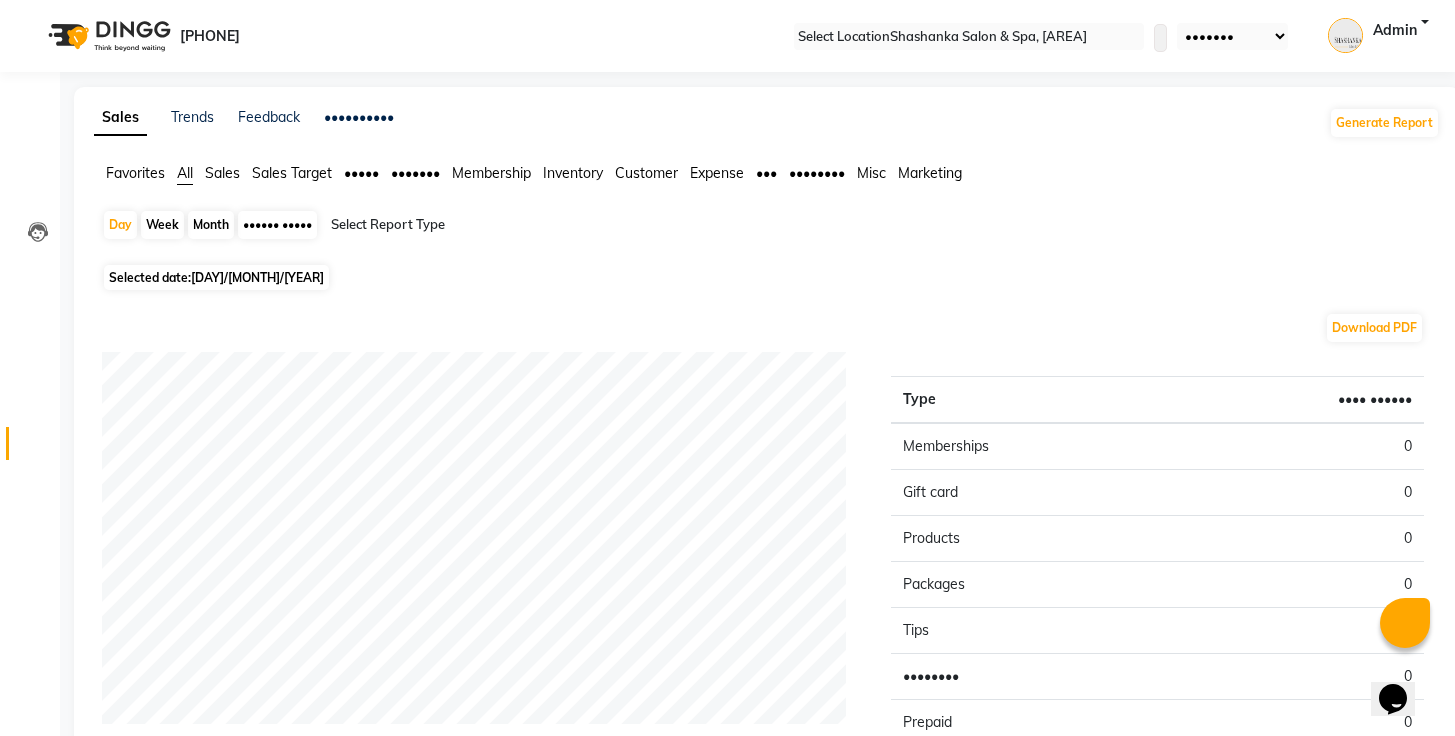 click on "Month" at bounding box center [211, 225] 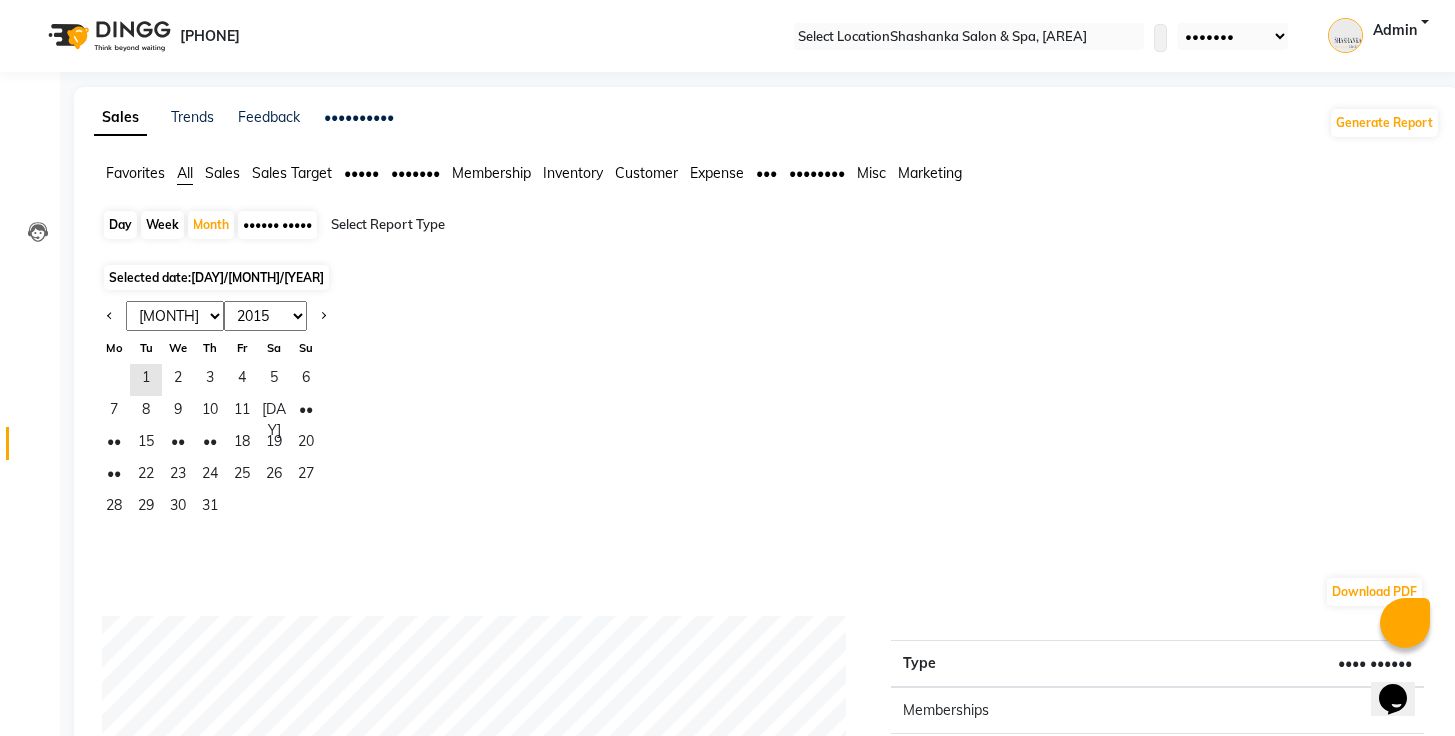 click at bounding box center [110, 314] 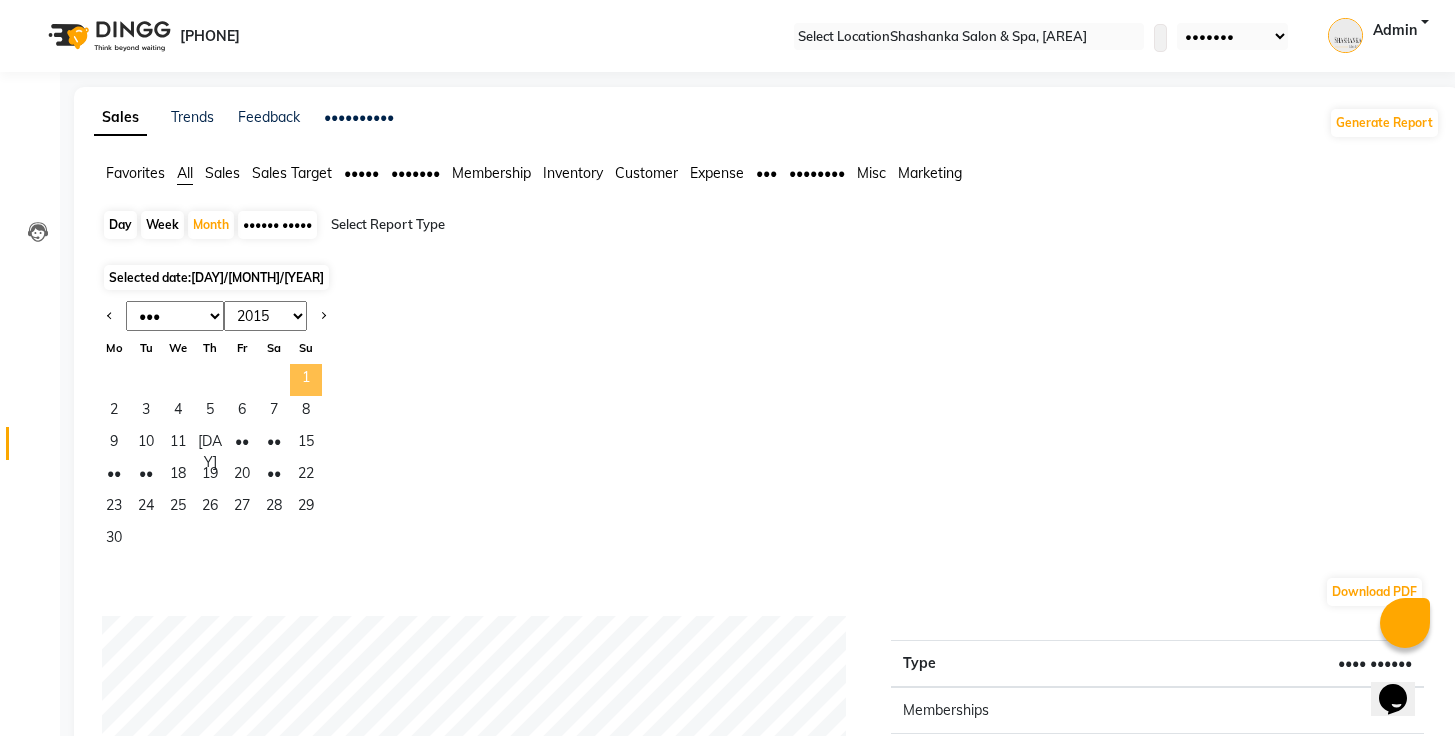 click on "1" at bounding box center (306, 380) 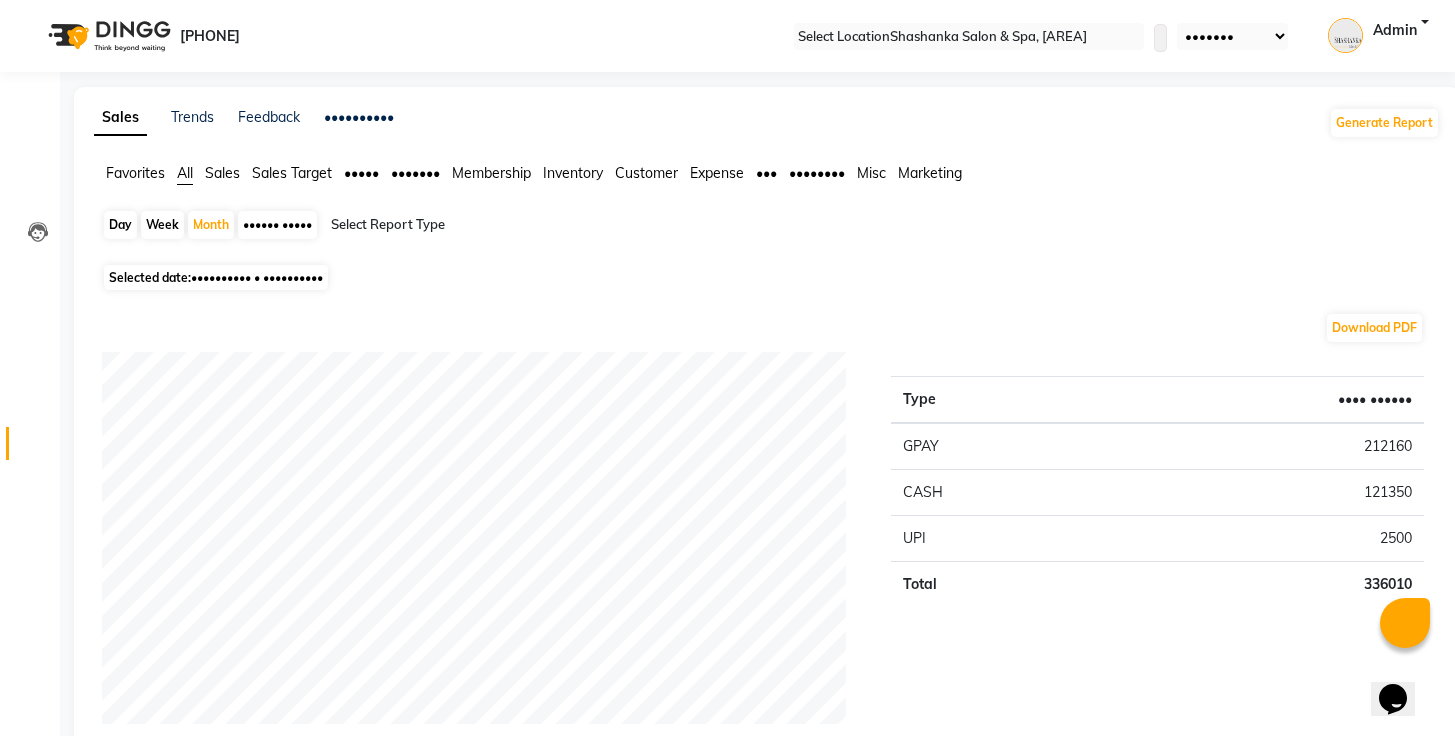 scroll, scrollTop: 0, scrollLeft: 0, axis: both 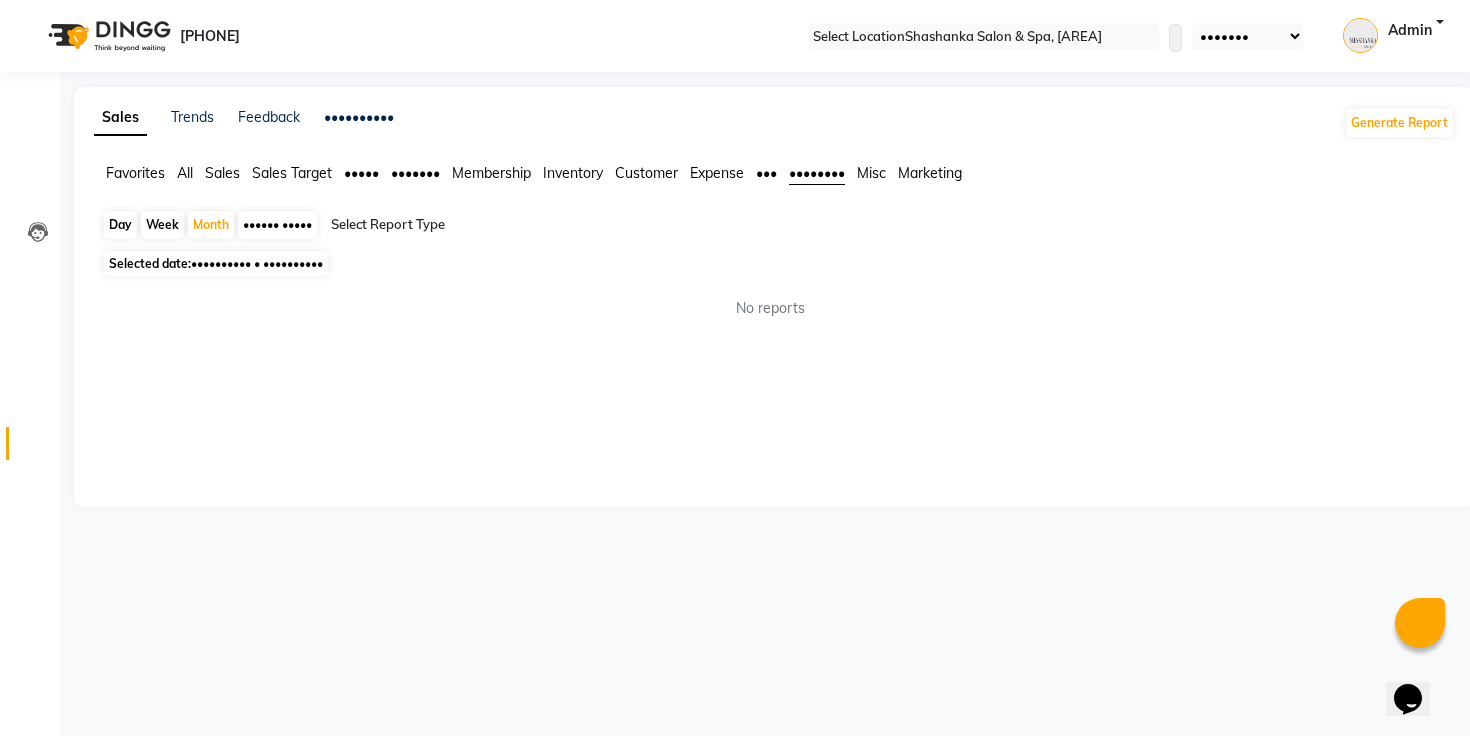 click on "•••••••" at bounding box center [135, 173] 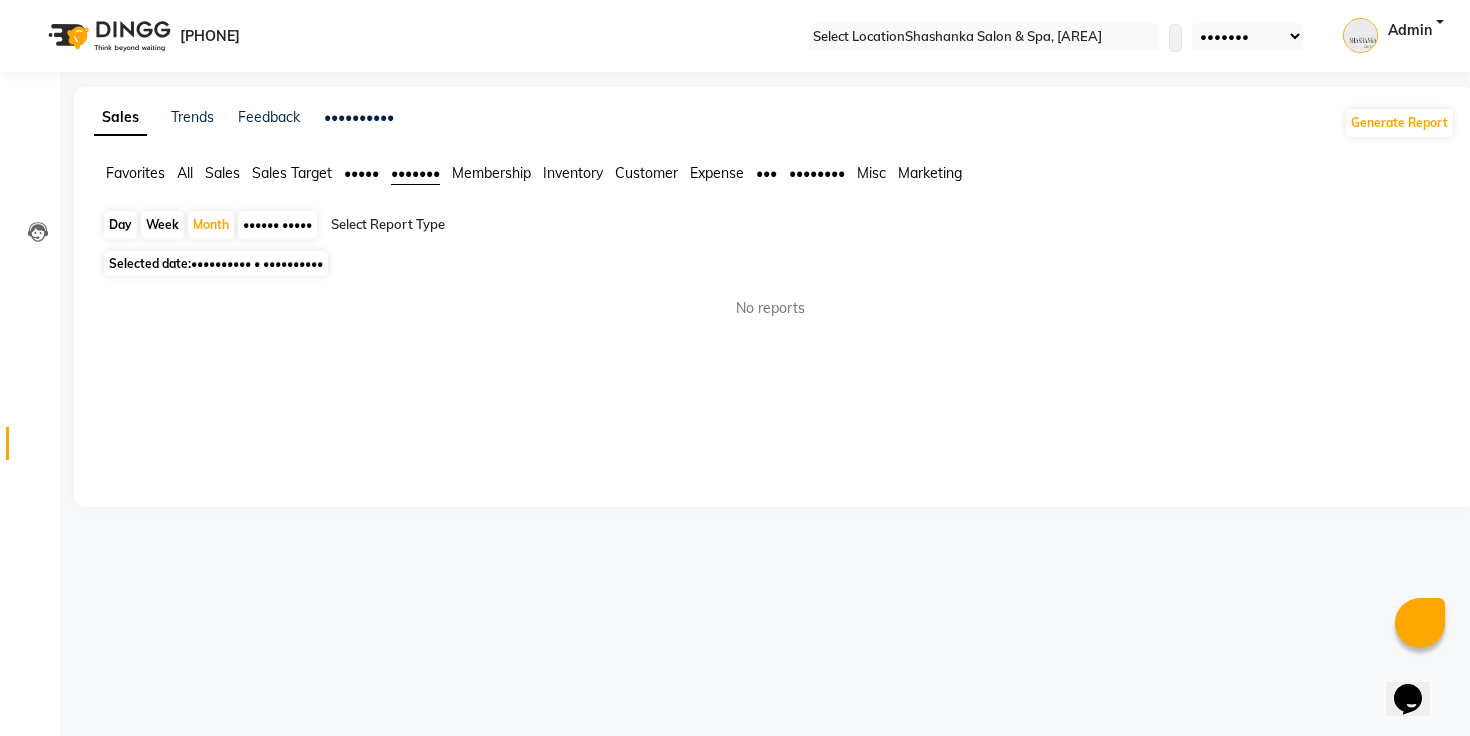 click on "•••••••" at bounding box center [415, 173] 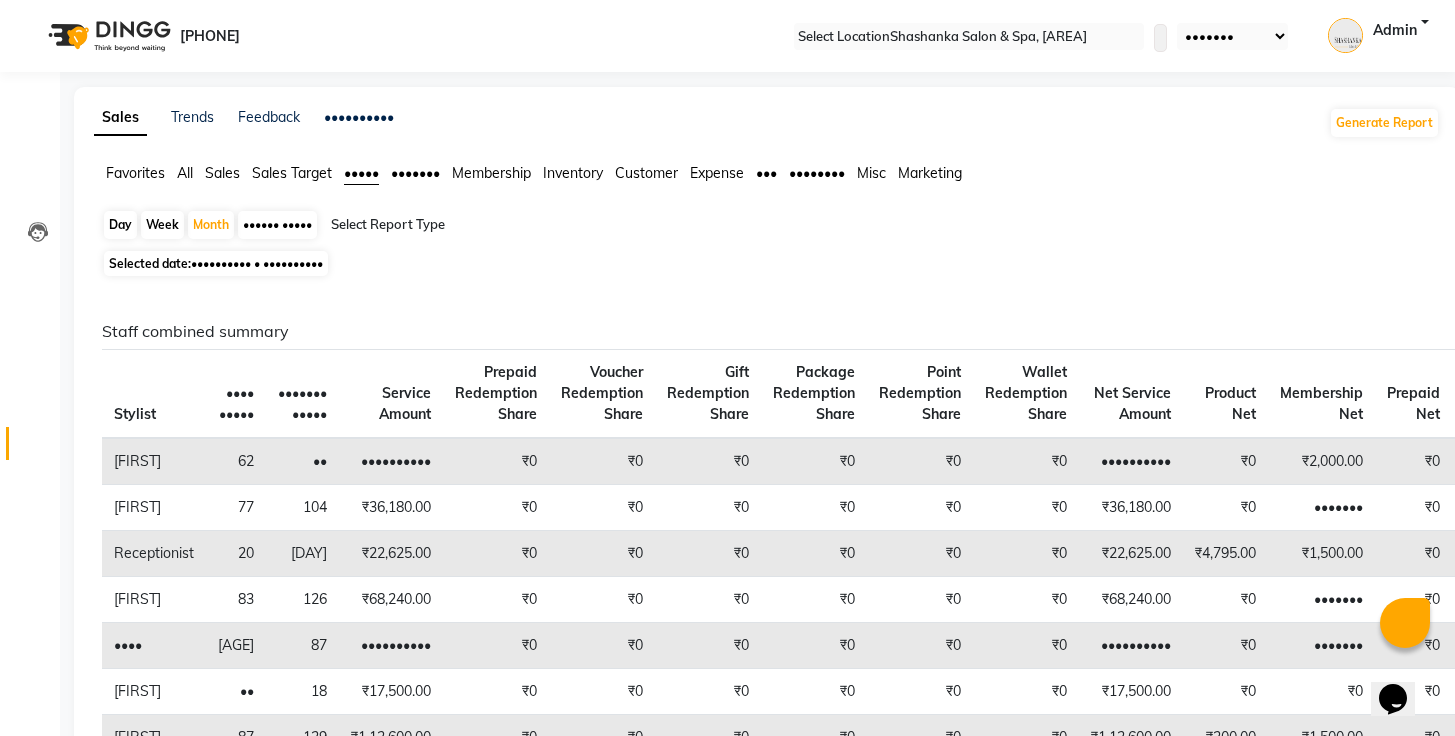 click on "Sales Target" at bounding box center (292, 173) 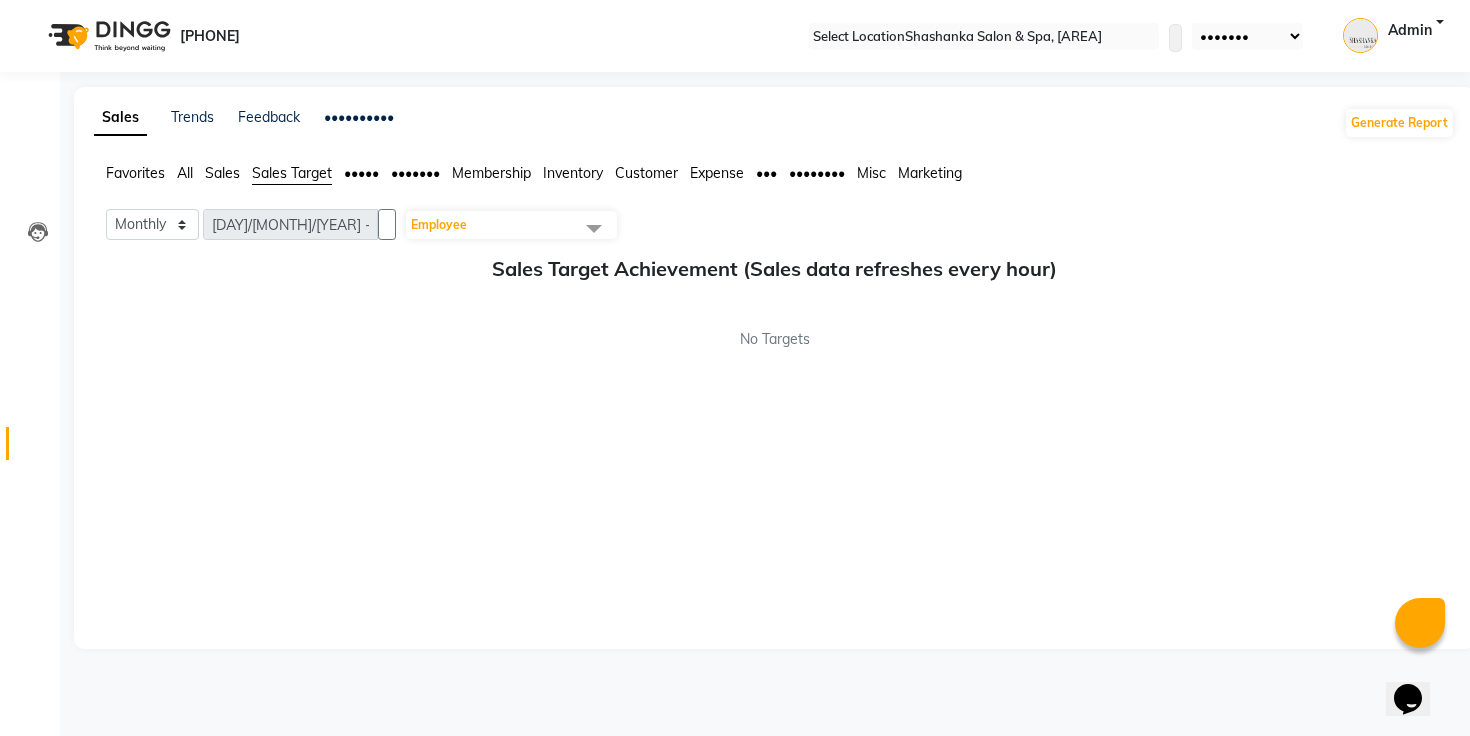 click on "Sales" at bounding box center (135, 173) 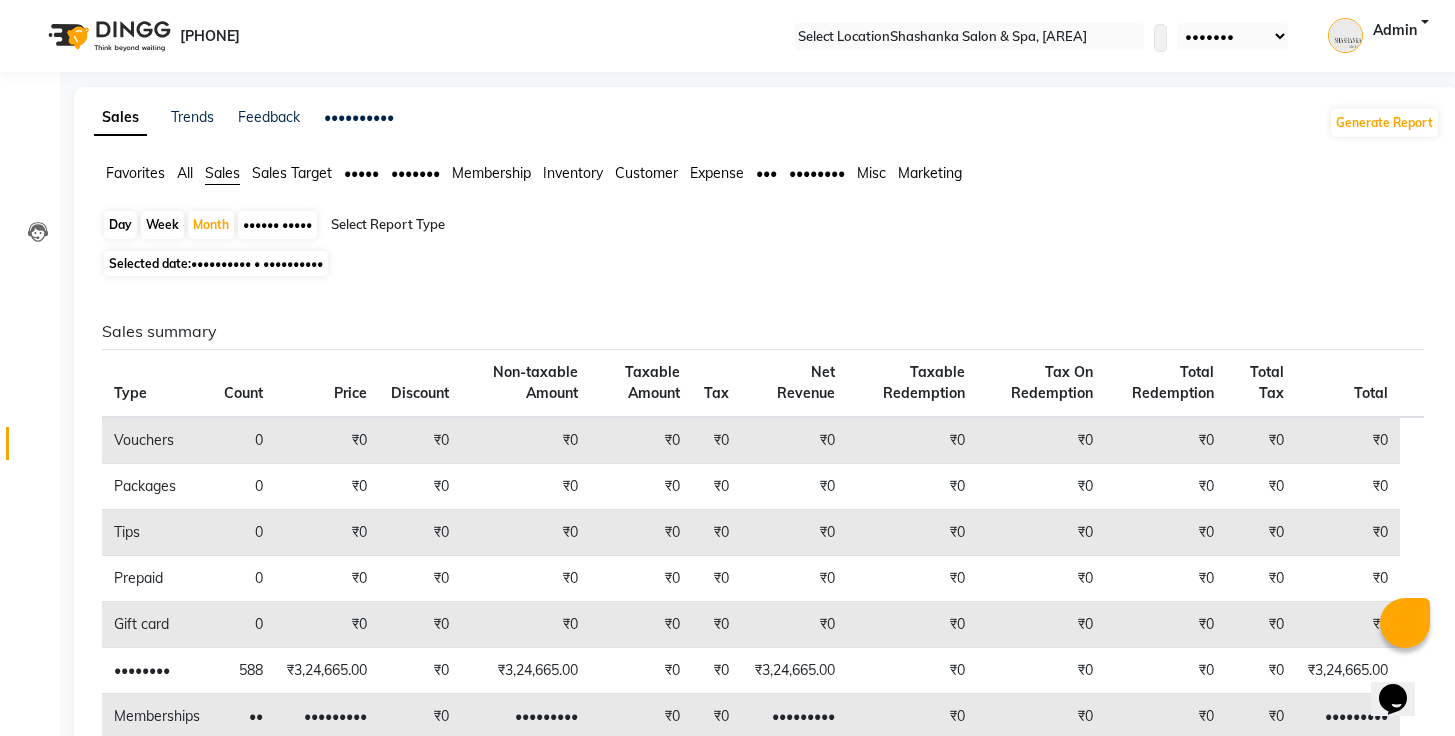 click on "Favorites All Sales Sales Target Staff Invoice Membership Inventory Customer Expense SMS Forecast Misc Marketing" at bounding box center [767, 182] 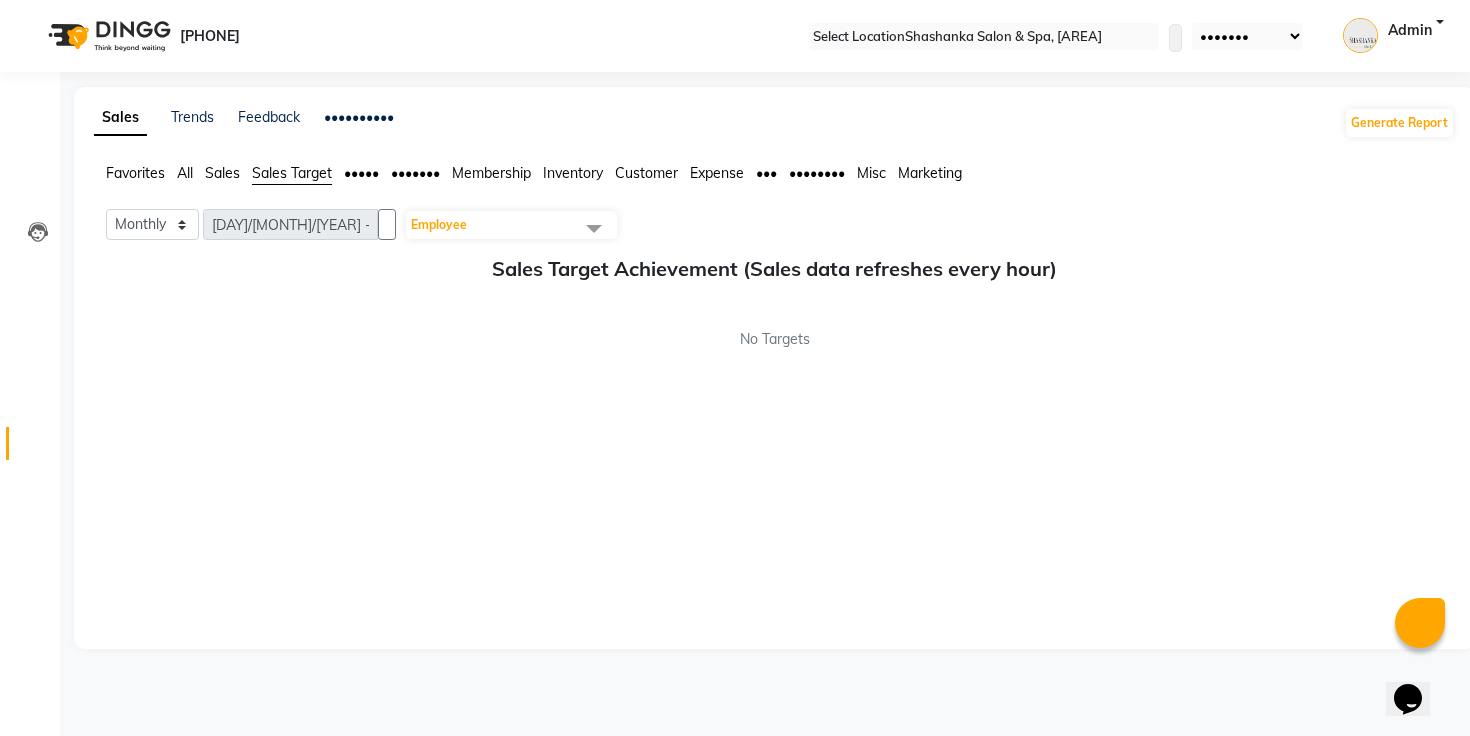 click on "Employee" at bounding box center (511, 225) 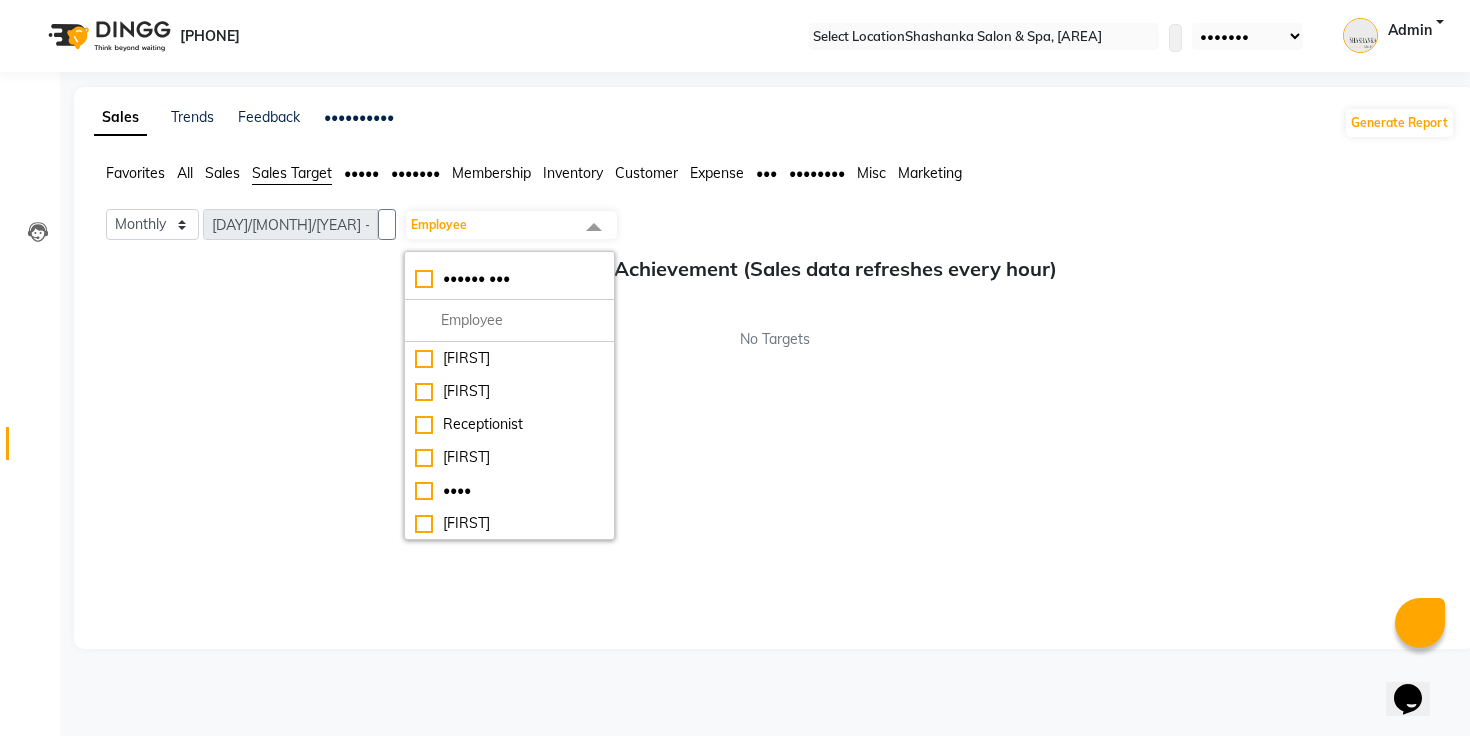 click on "Employee" at bounding box center [511, 225] 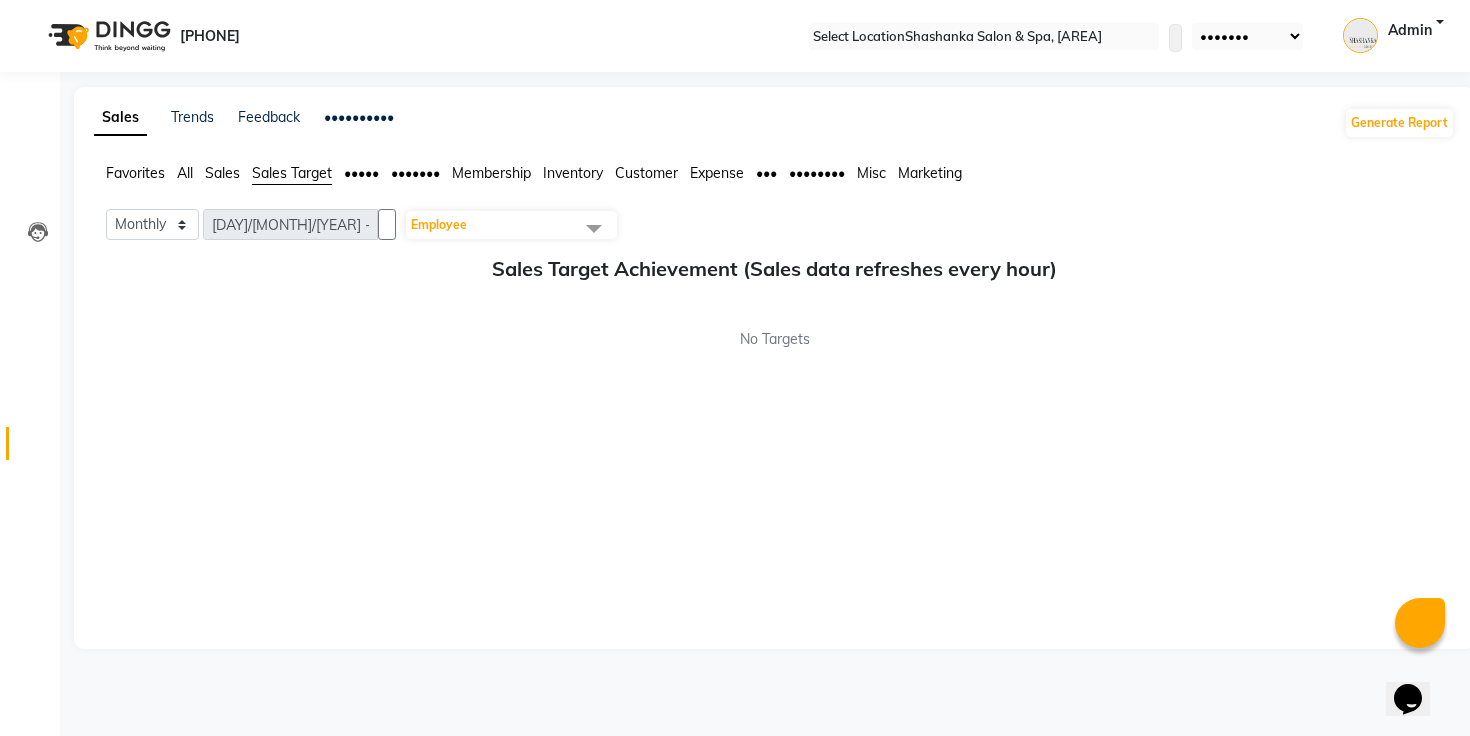 click on "Sales" at bounding box center (135, 173) 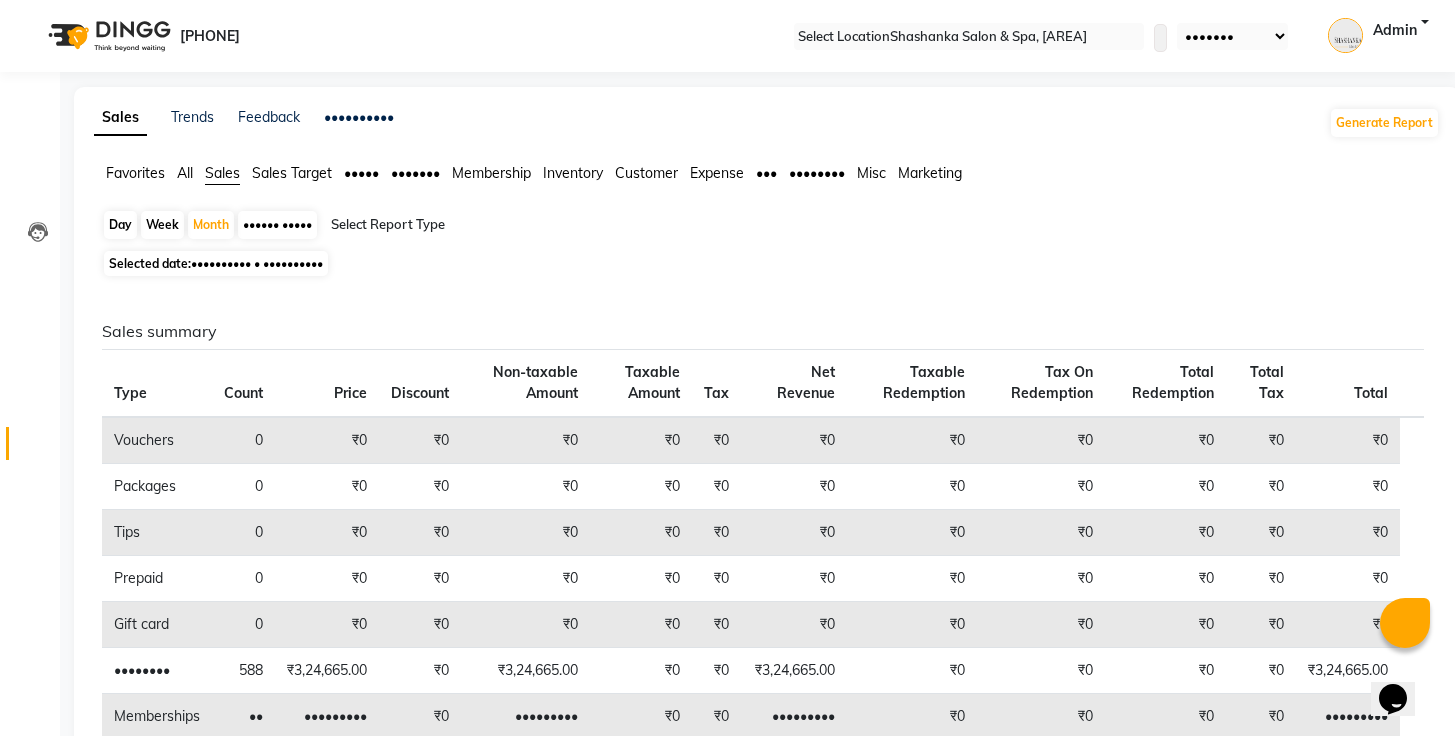 scroll, scrollTop: 0, scrollLeft: 0, axis: both 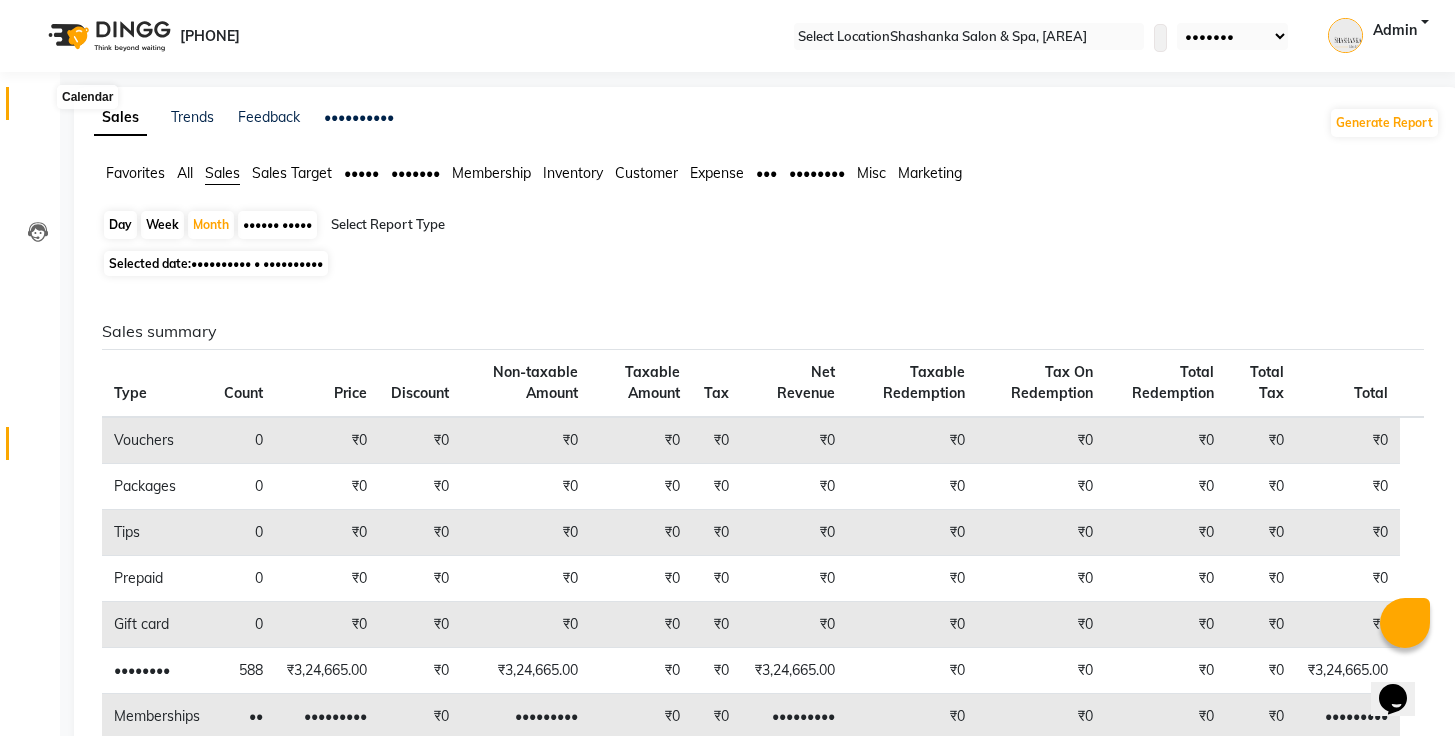 click at bounding box center [38, 108] 